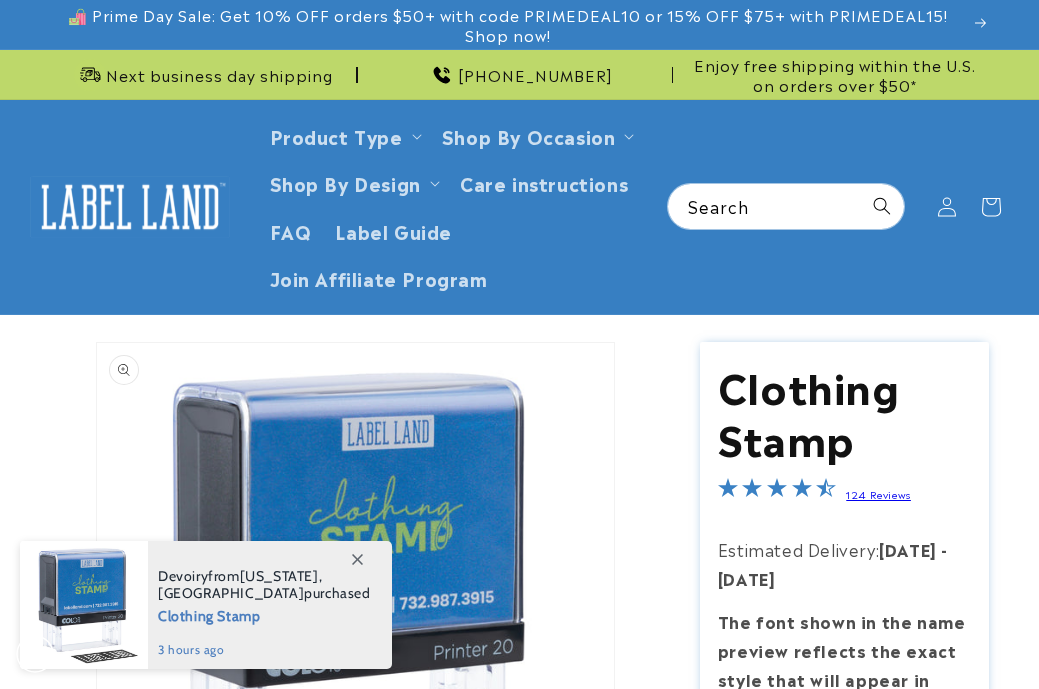 scroll, scrollTop: 0, scrollLeft: 0, axis: both 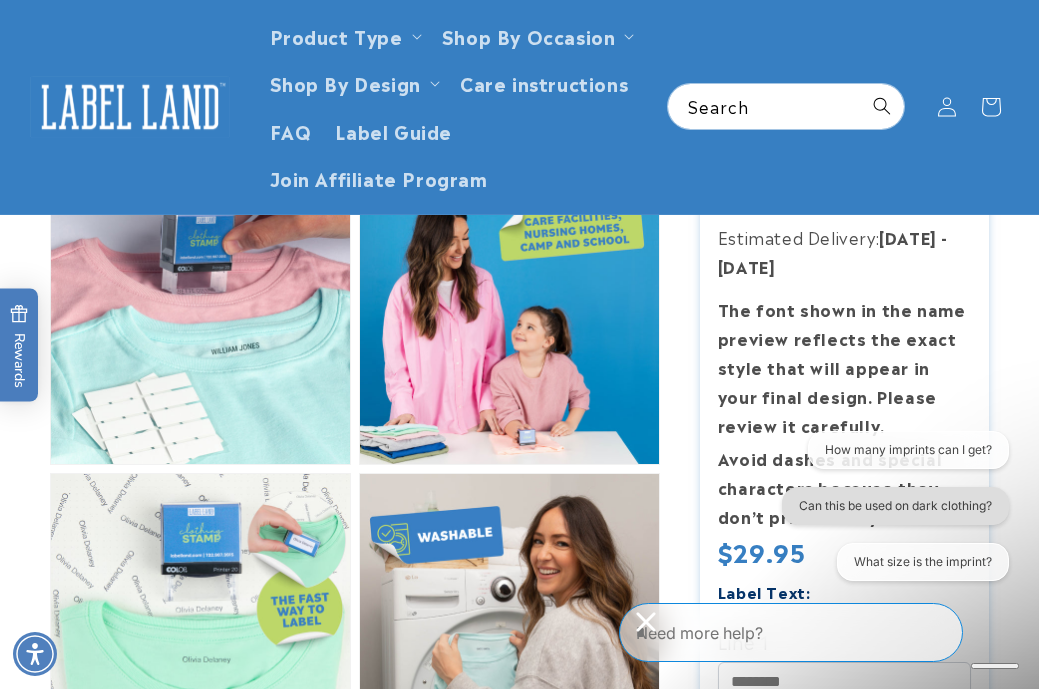 click on "Can this be used on dark clothing?" at bounding box center (894, 506) 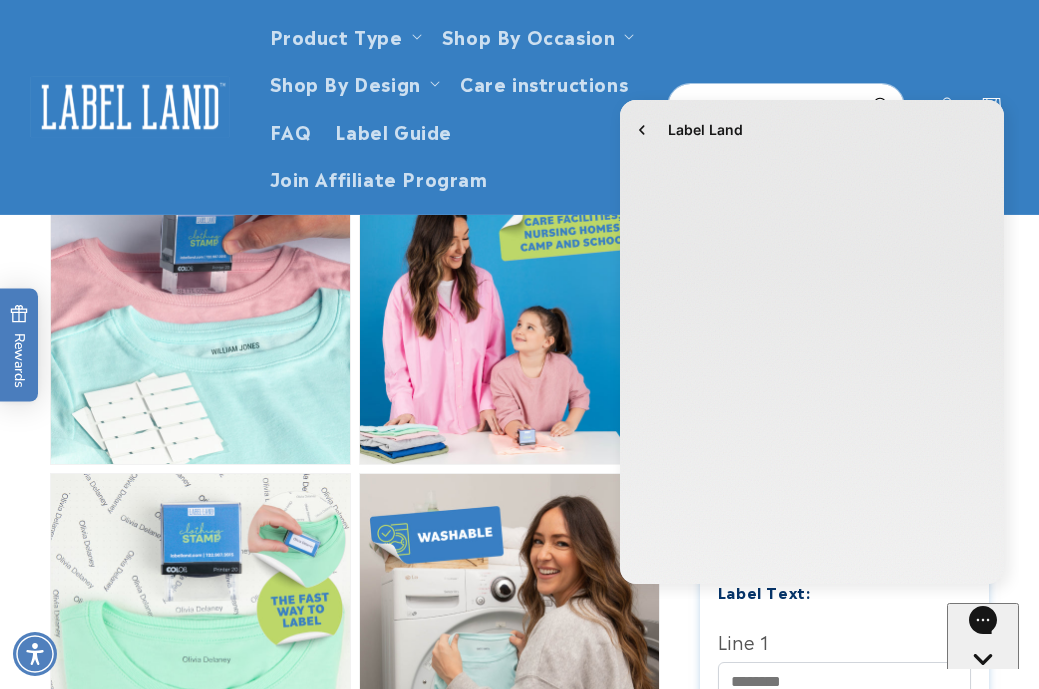 scroll, scrollTop: 0, scrollLeft: 0, axis: both 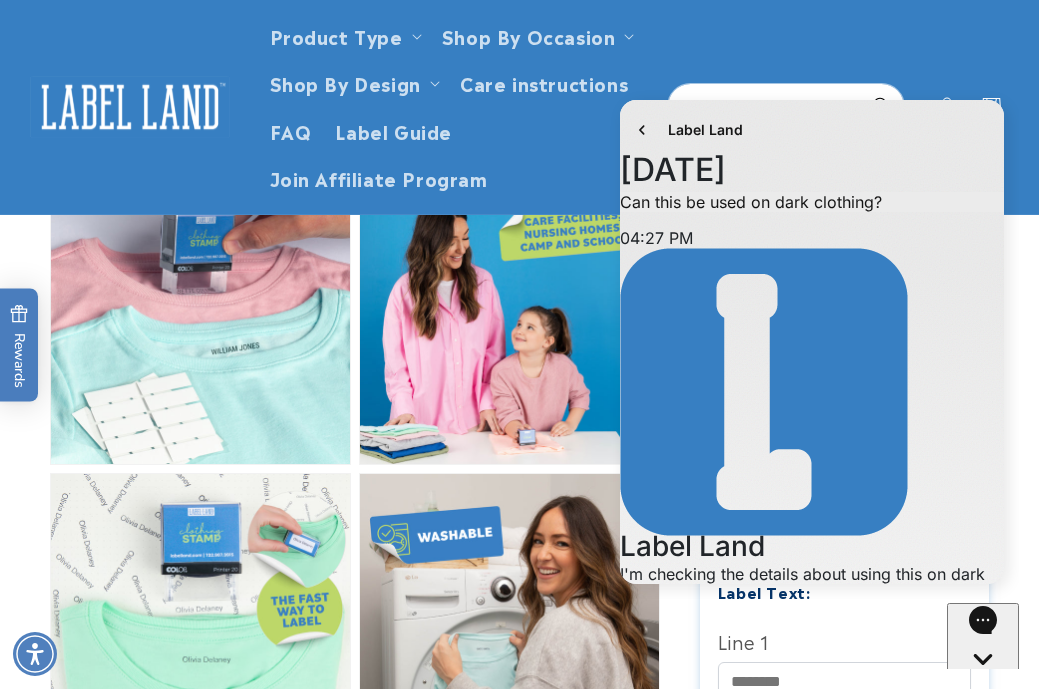 click 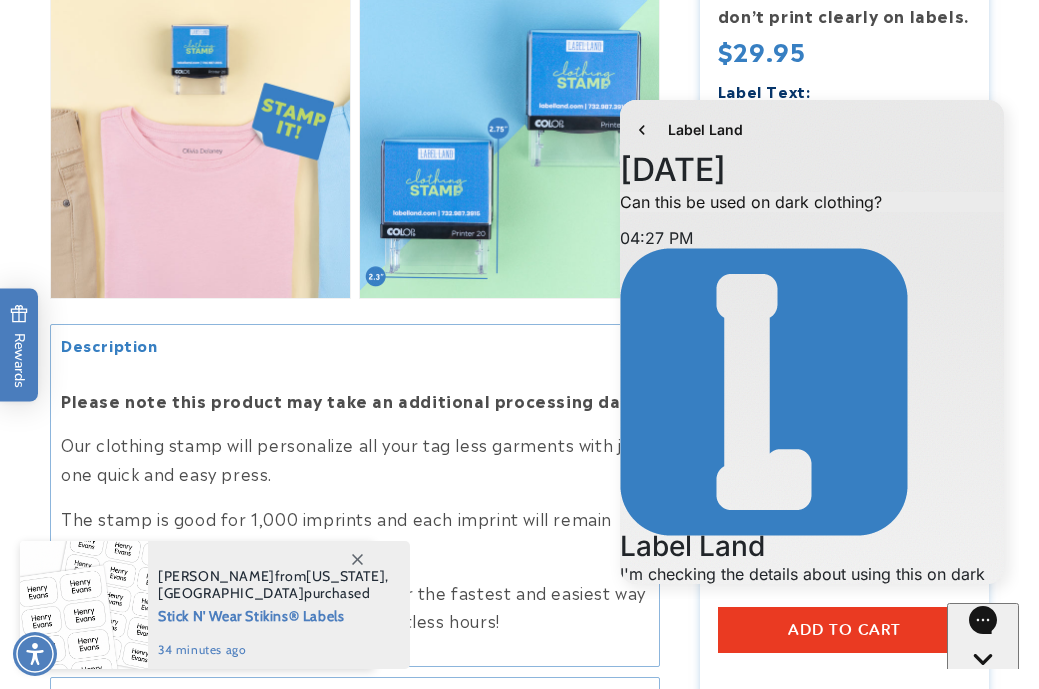 scroll, scrollTop: 1497, scrollLeft: 0, axis: vertical 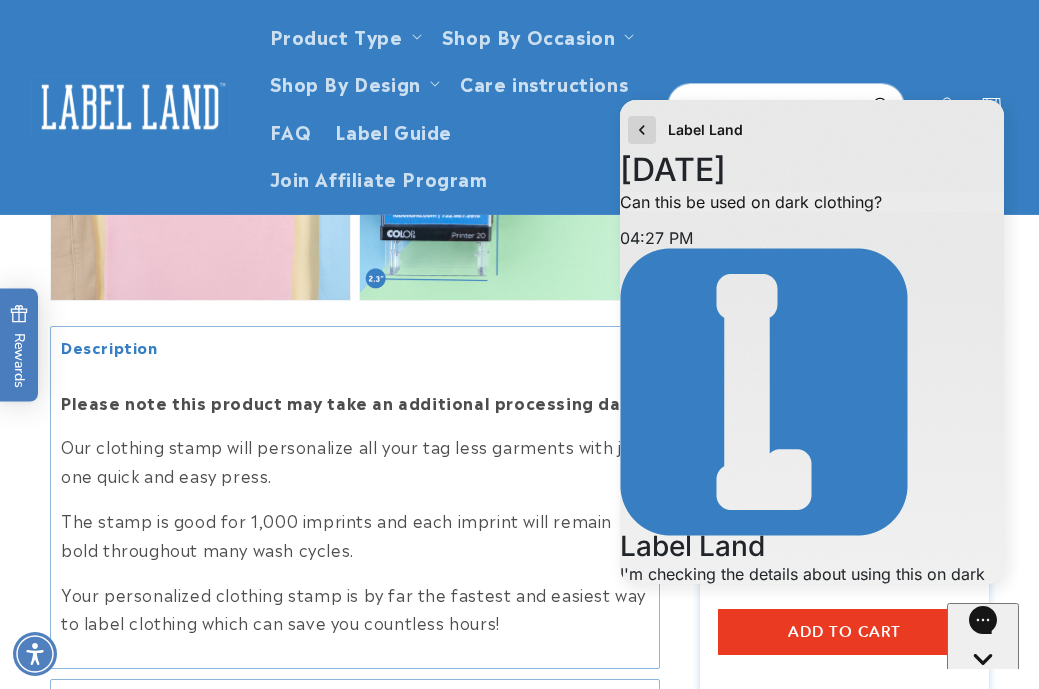 click 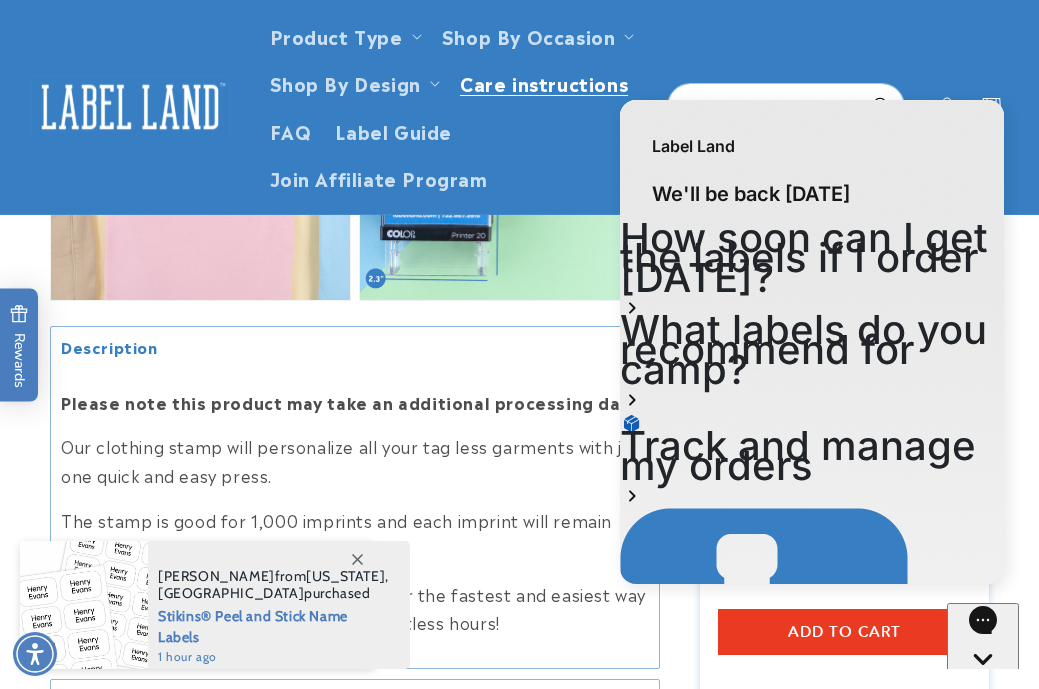 click on "Product Type
Product Type
Clothing Labels
Clothing Stamps
Logo Decals
Multi-Use Labels
Seniors
Value Packs" at bounding box center (519, 107) 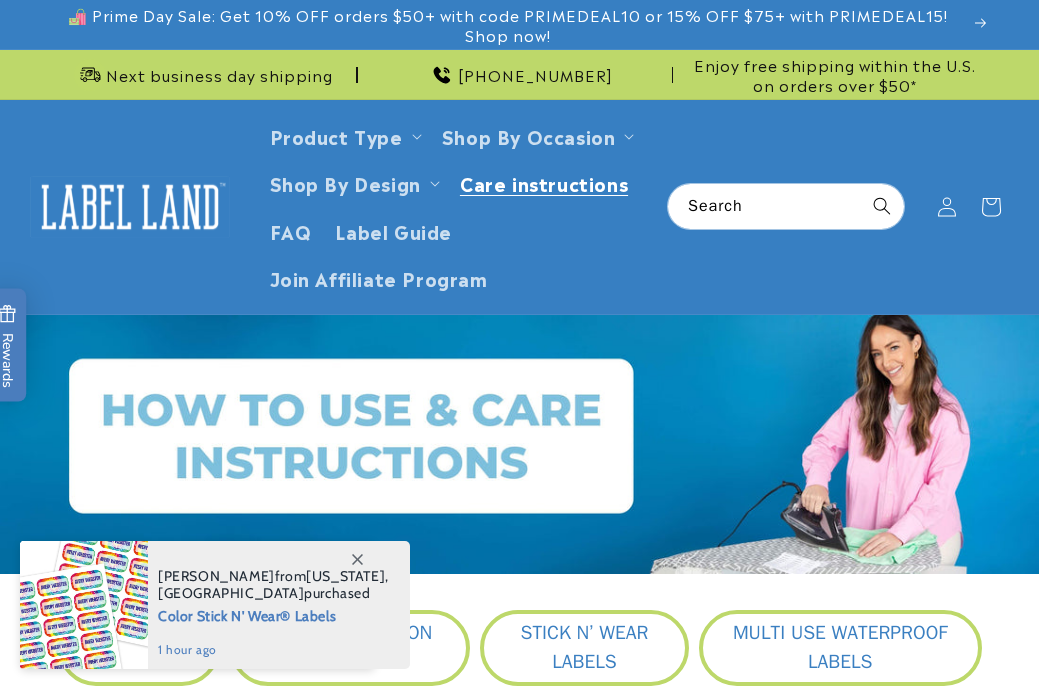 scroll, scrollTop: 0, scrollLeft: 0, axis: both 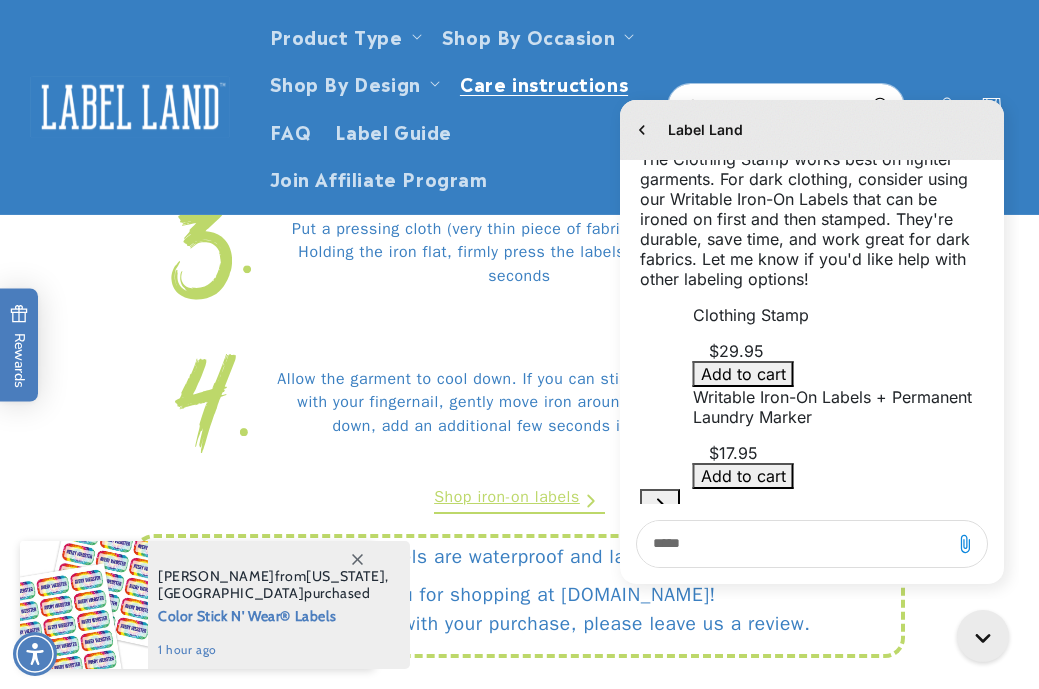 click on "Put a pressing cloth (very thin piece of fabric) over the label. Holding the iron flat, firmly press the labels in place for 15 seconds" at bounding box center (519, 253) 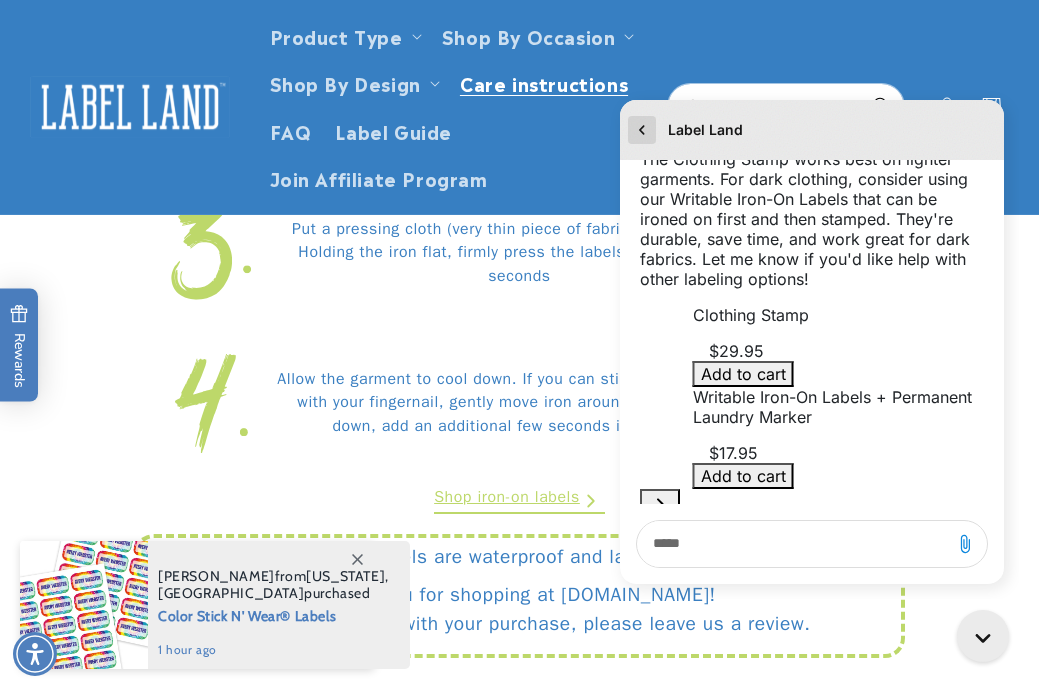 click 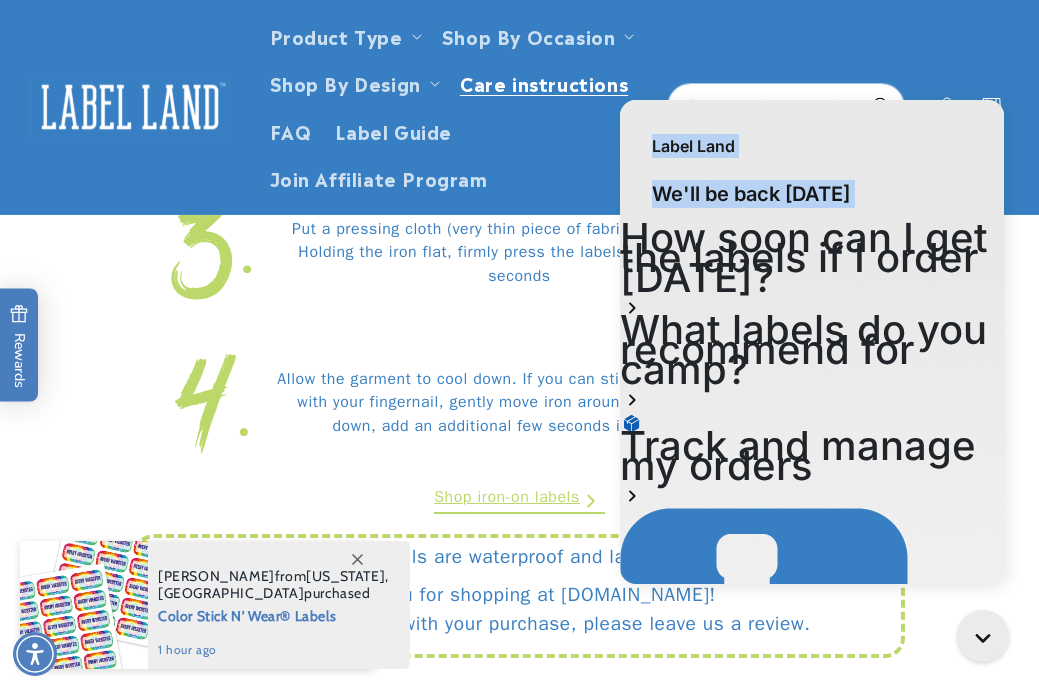 drag, startPoint x: 682, startPoint y: 125, endPoint x: 805, endPoint y: 279, distance: 197.09135 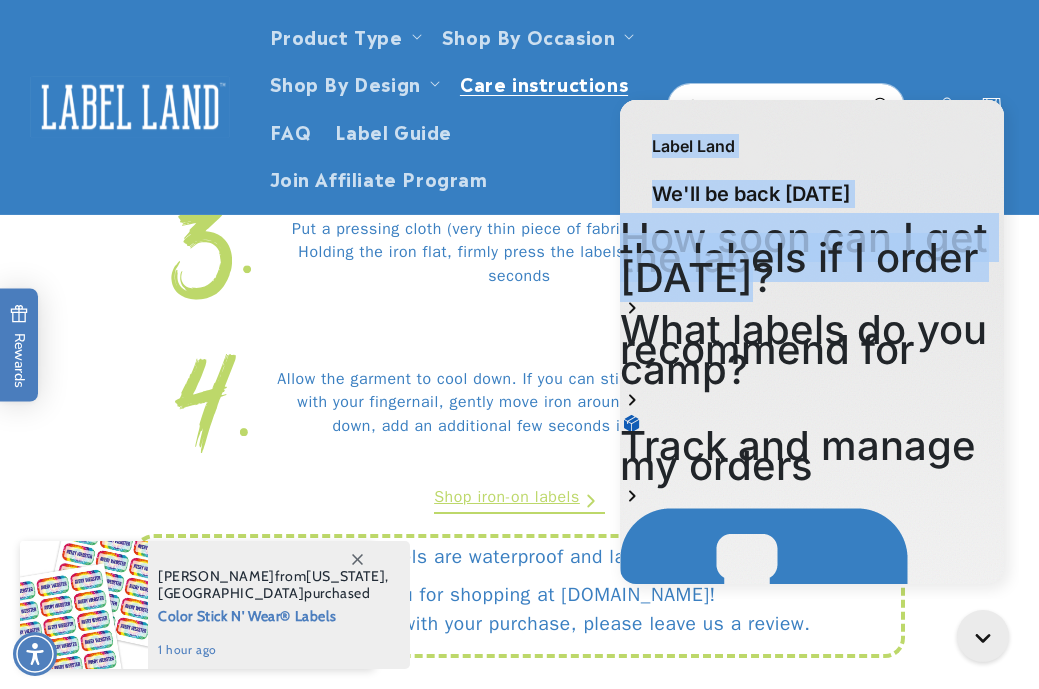 scroll, scrollTop: 0, scrollLeft: 0, axis: both 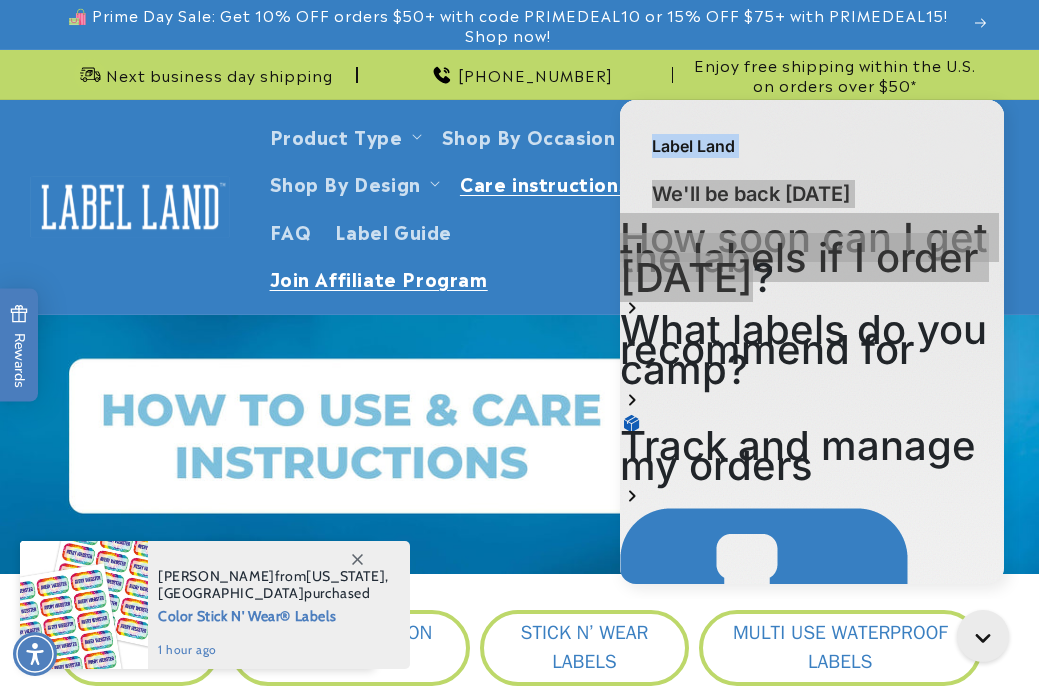 click on "Product Type
Product Type
Clothing Labels
Clothing Stamps
Logo Decals
Multi-Use Labels
Seniors
Value Packs" at bounding box center (519, 207) 